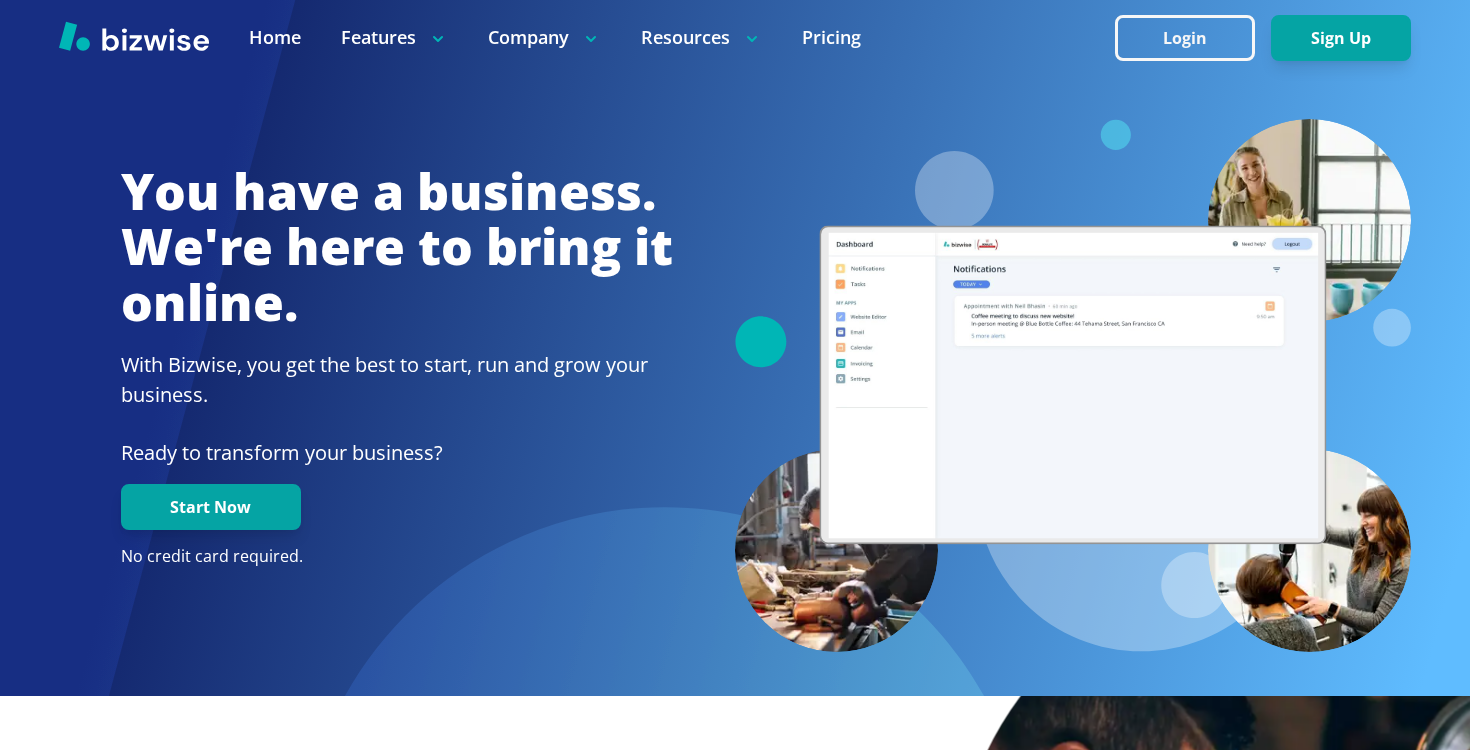 scroll, scrollTop: 0, scrollLeft: 0, axis: both 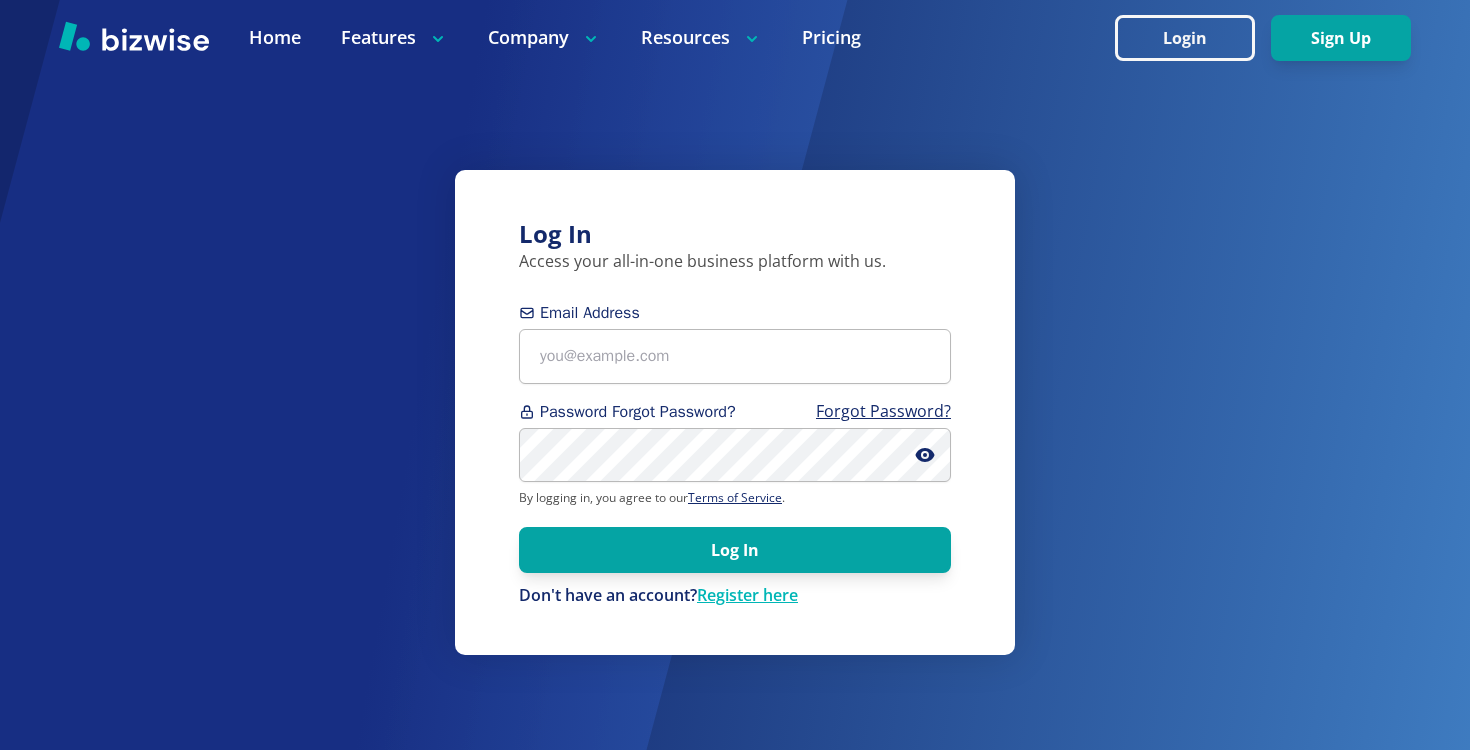 click on "Password Forgot Password?" at bounding box center [735, 412] 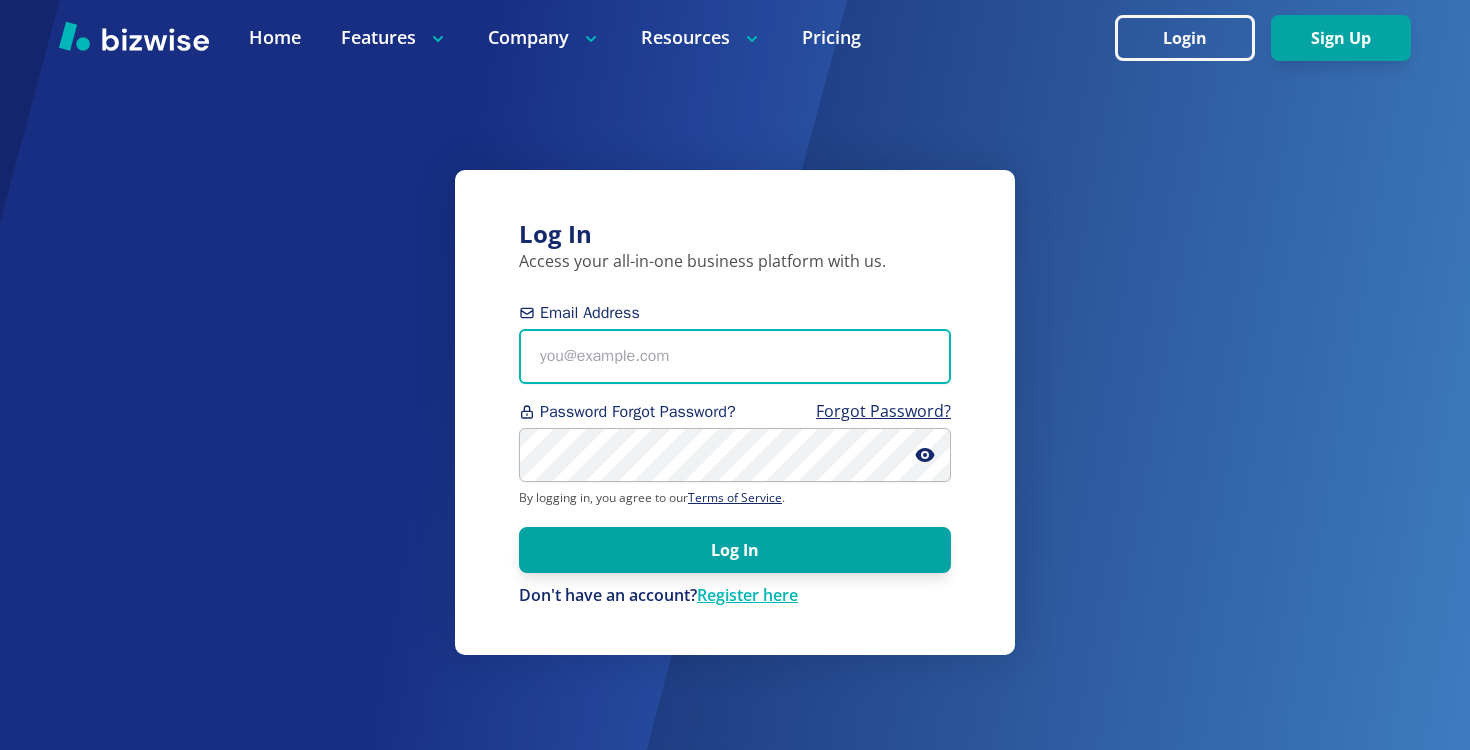 click on "Email Address" at bounding box center (735, 356) 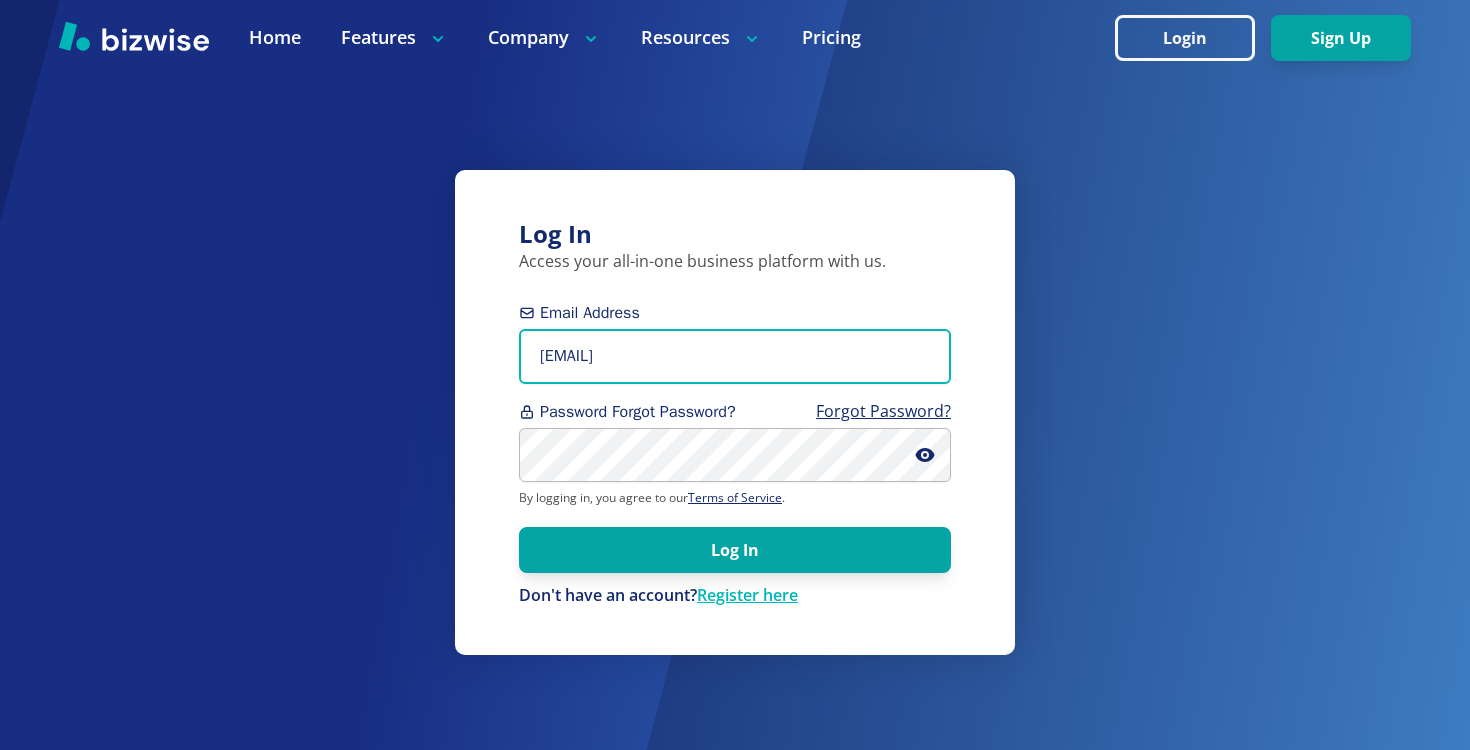 type on "kelseyurek@gmail.com" 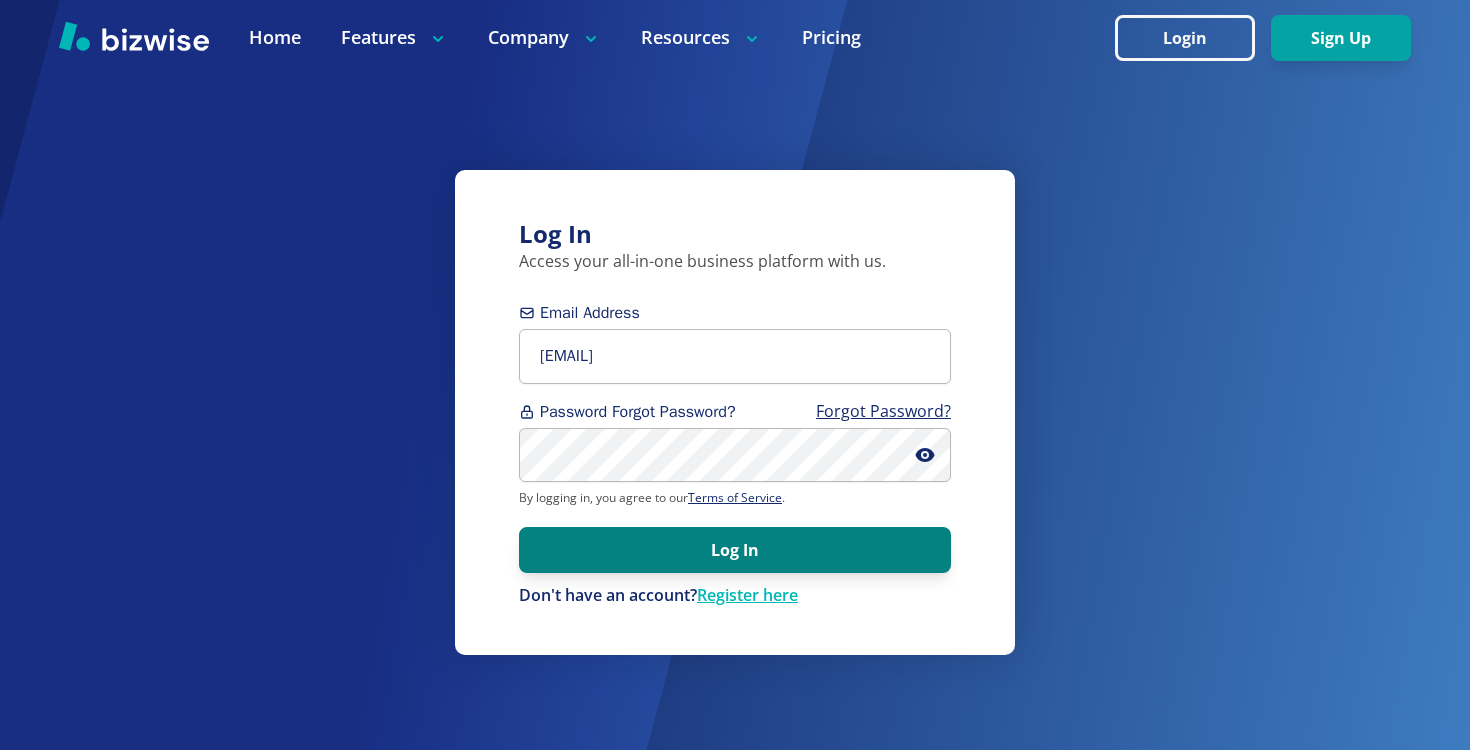 click on "Log In" at bounding box center (735, 550) 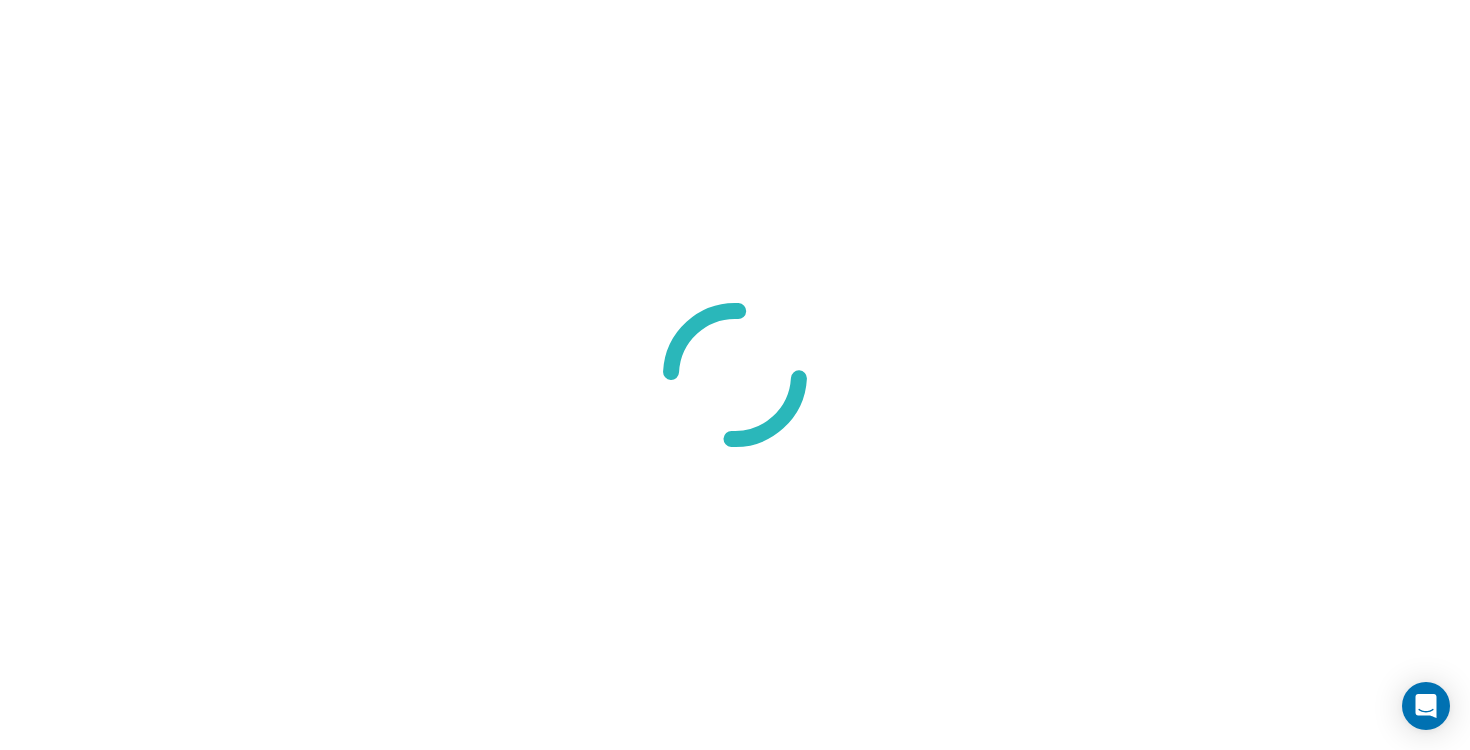 scroll, scrollTop: 0, scrollLeft: 0, axis: both 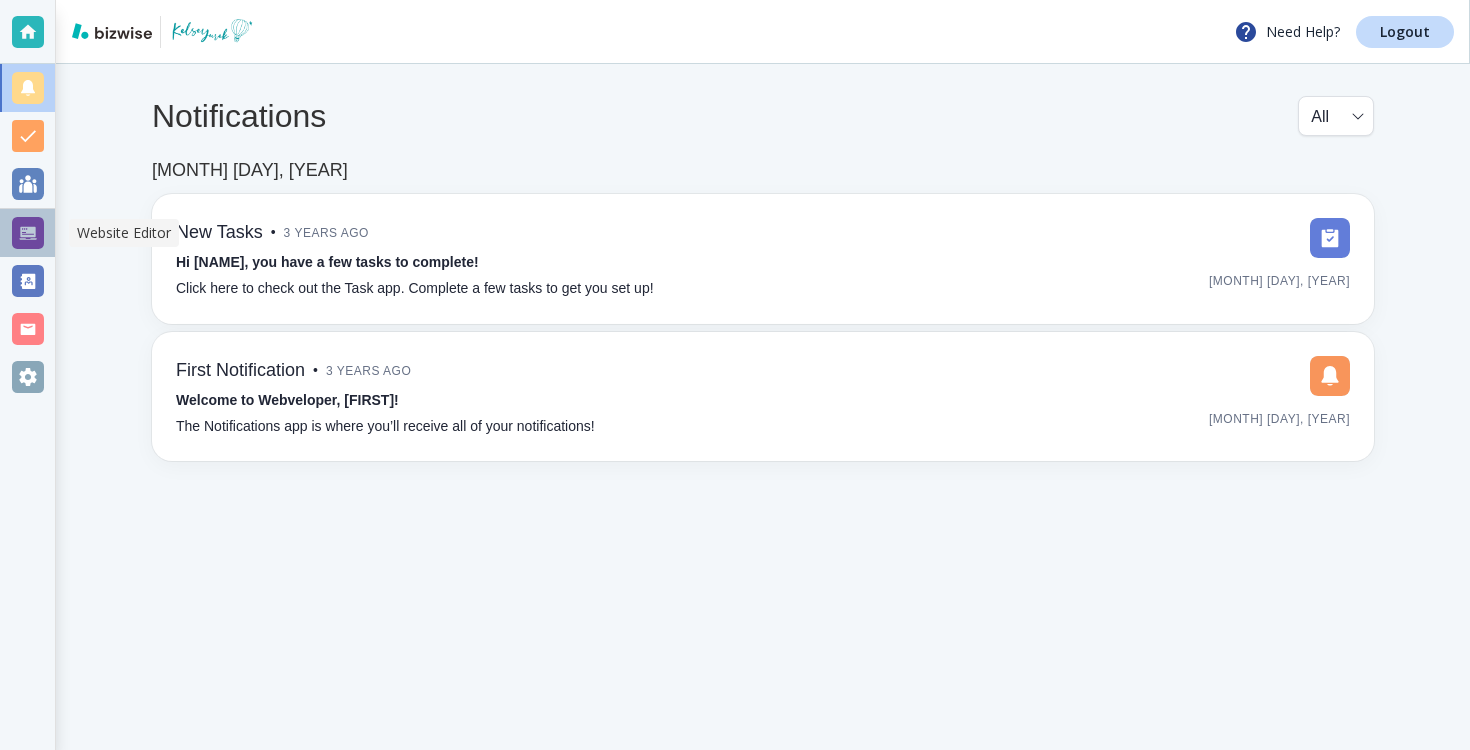 click at bounding box center [28, 233] 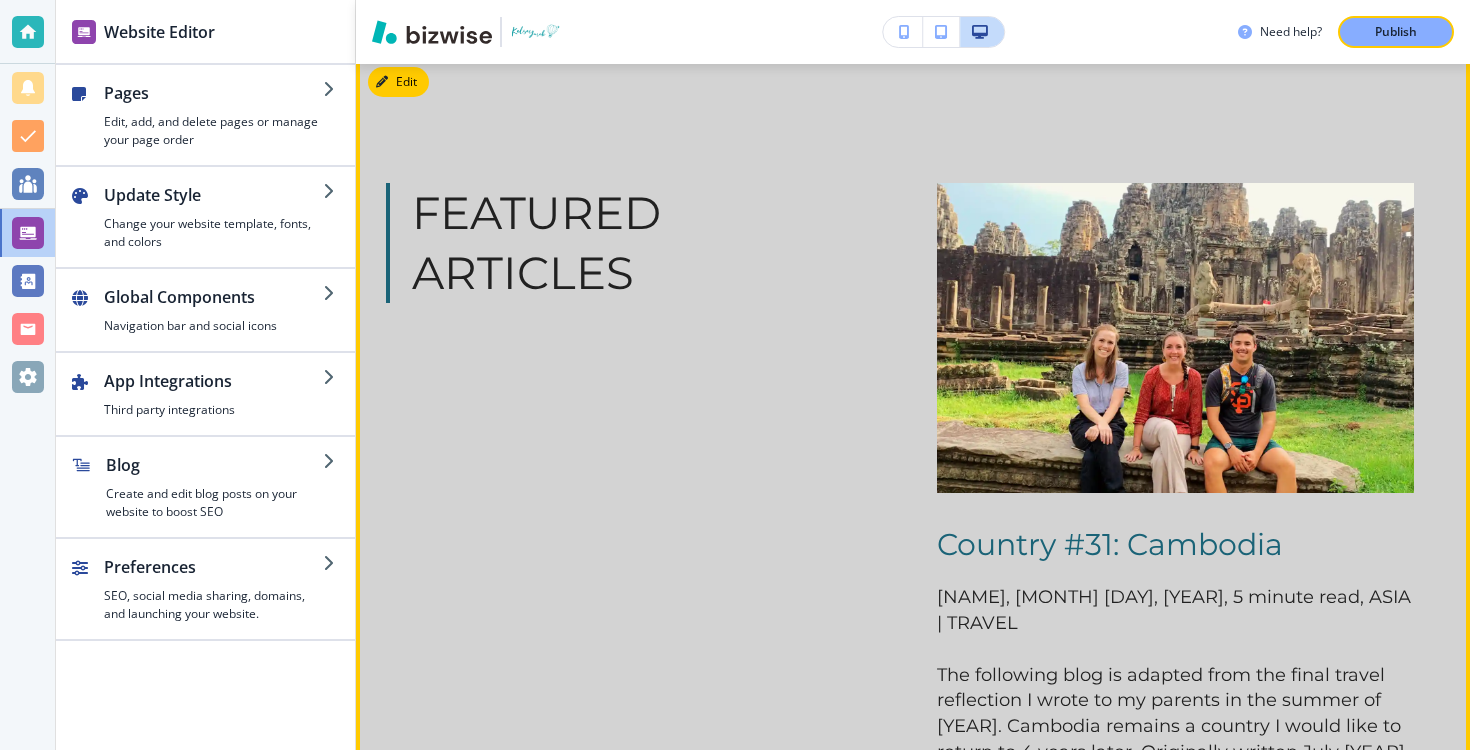 scroll, scrollTop: 0, scrollLeft: 0, axis: both 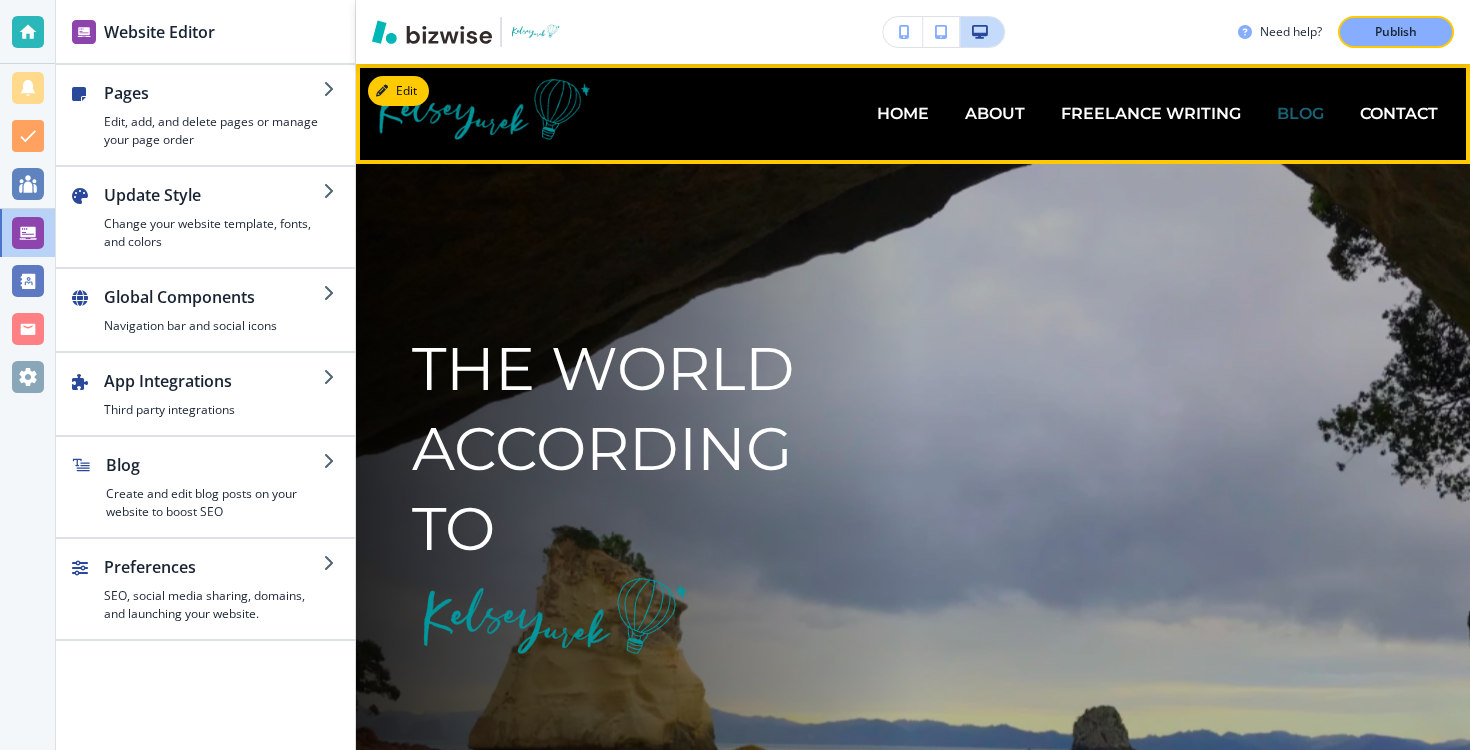click on "BLOG" at bounding box center [1300, 113] 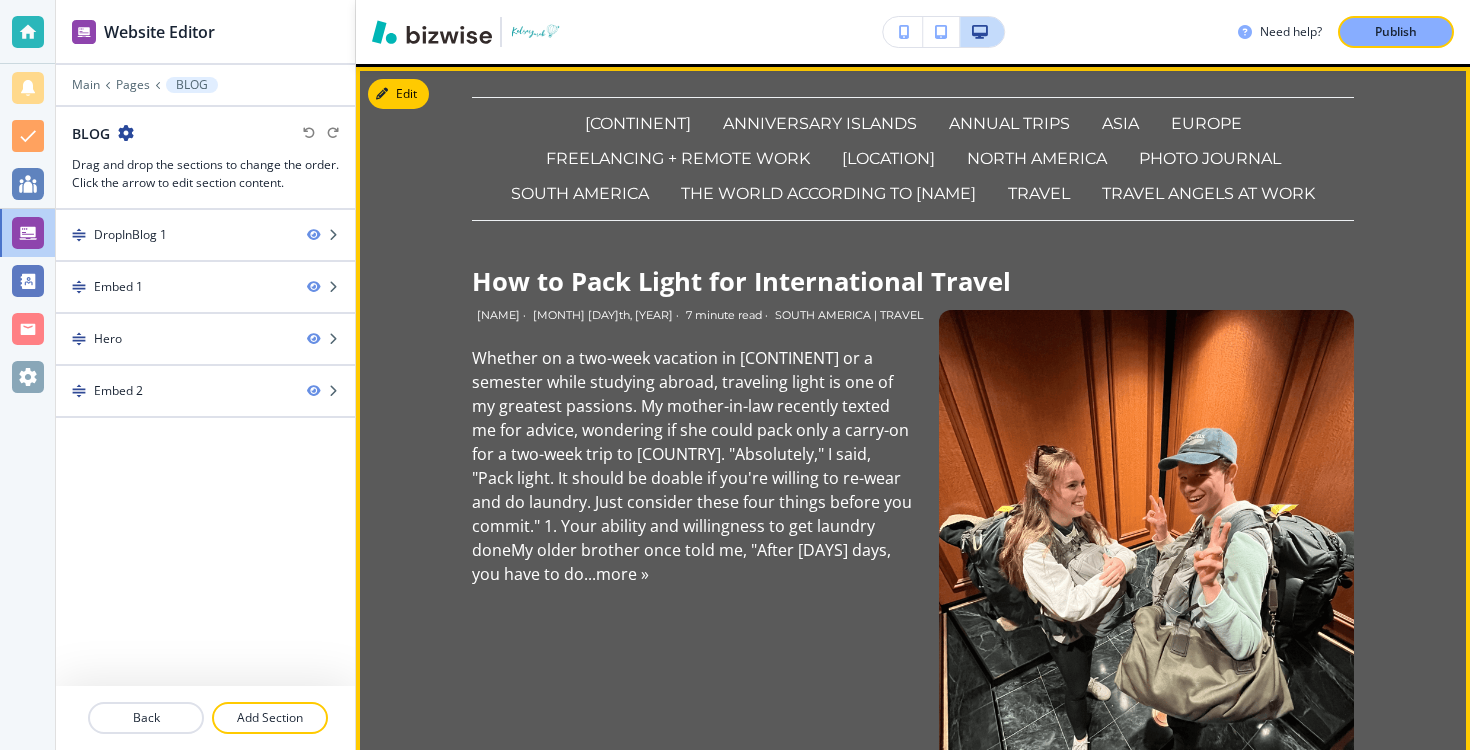 scroll, scrollTop: 0, scrollLeft: 0, axis: both 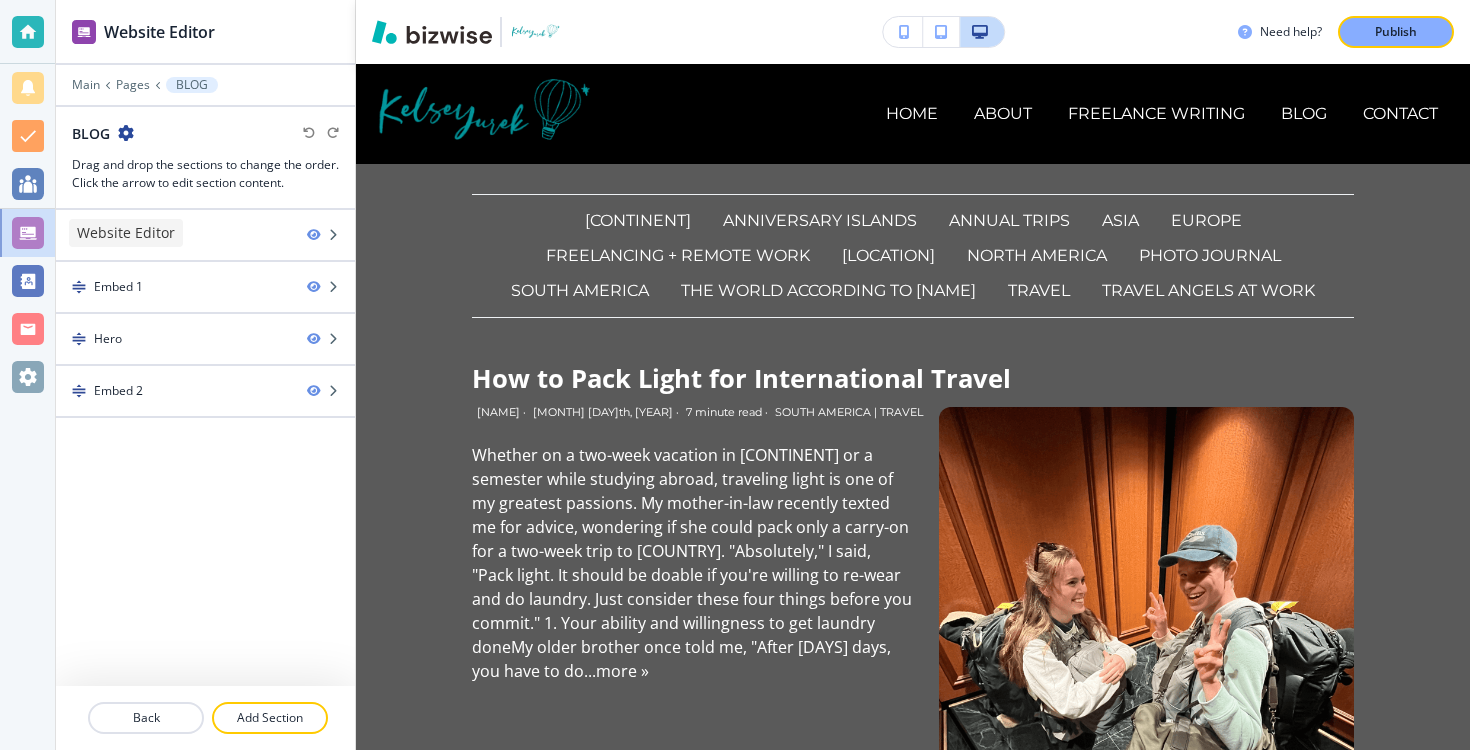 click at bounding box center (28, 233) 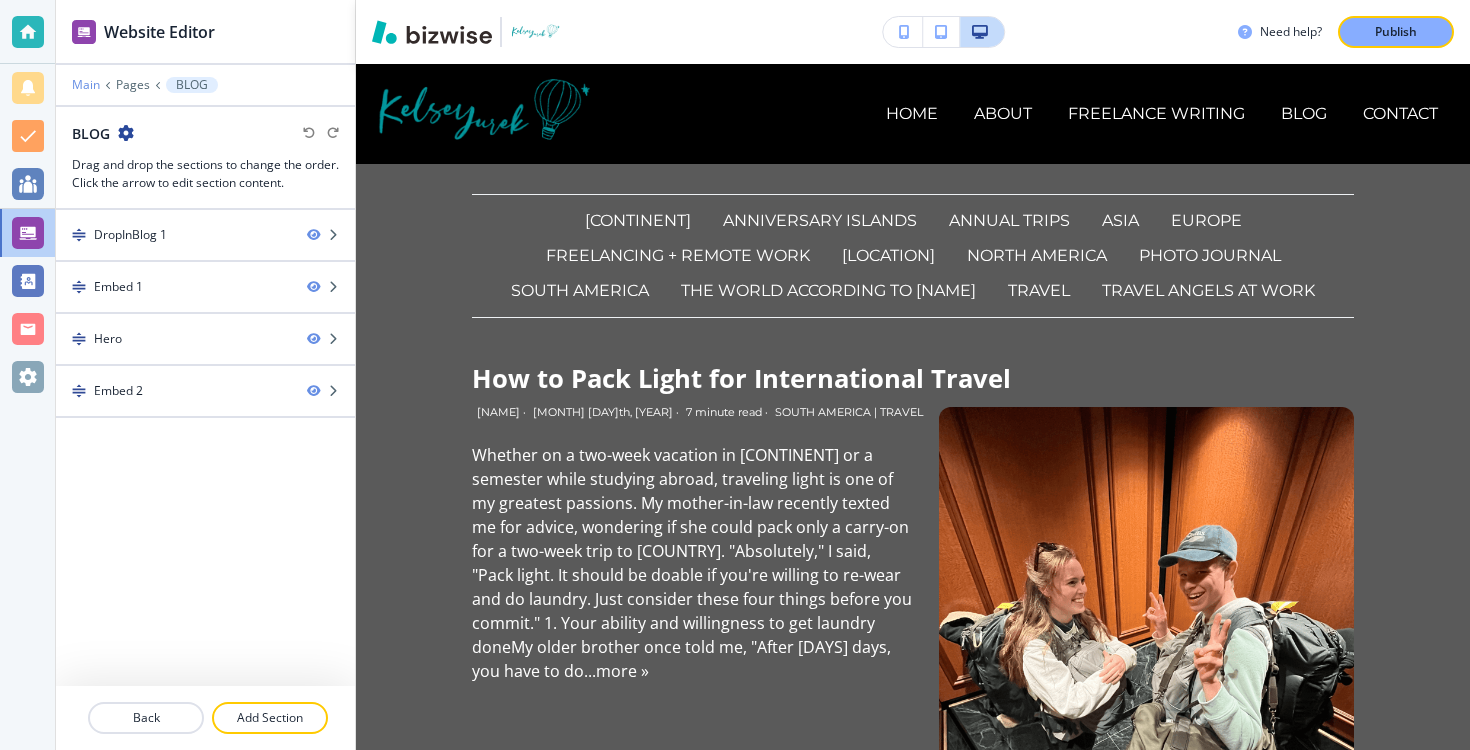 click on "Main" at bounding box center [86, 85] 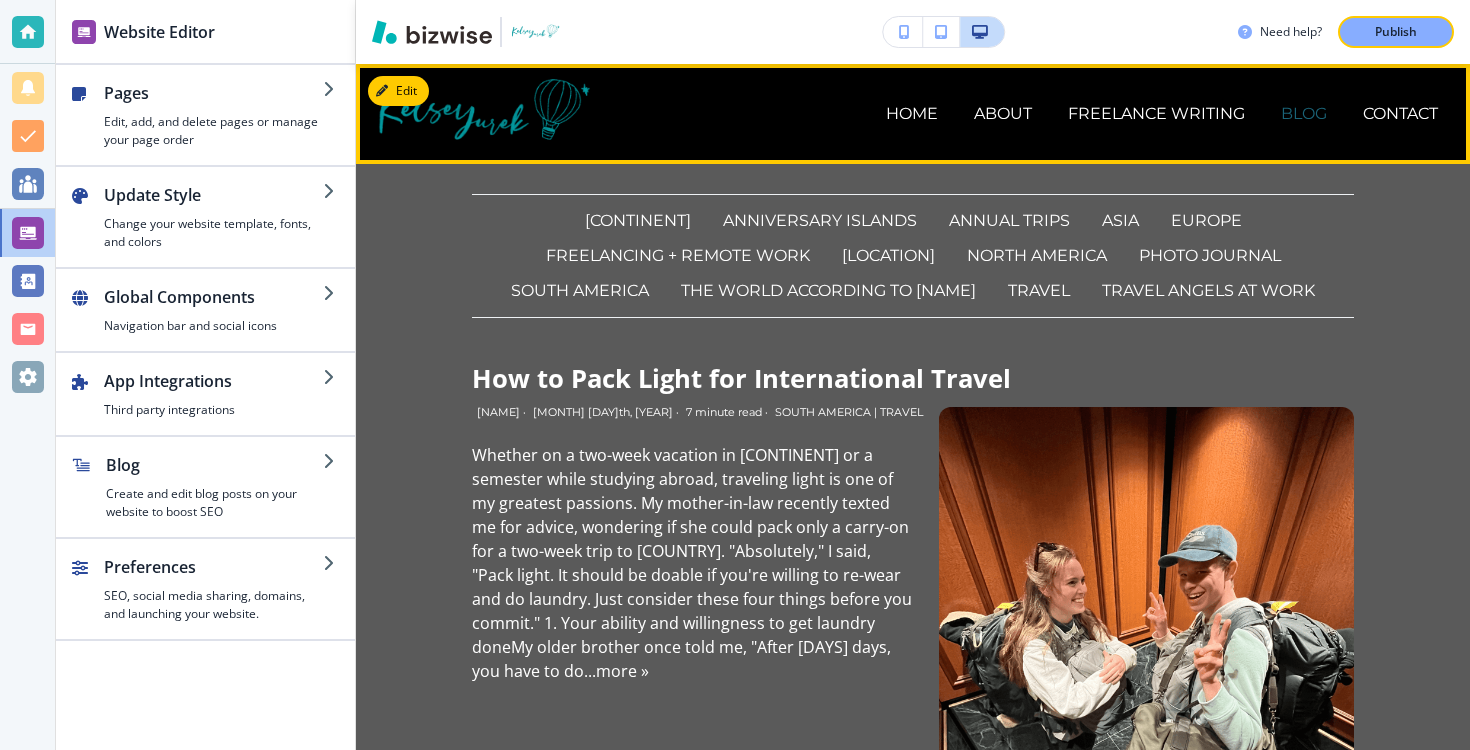 click on "BLOG" at bounding box center [1304, 113] 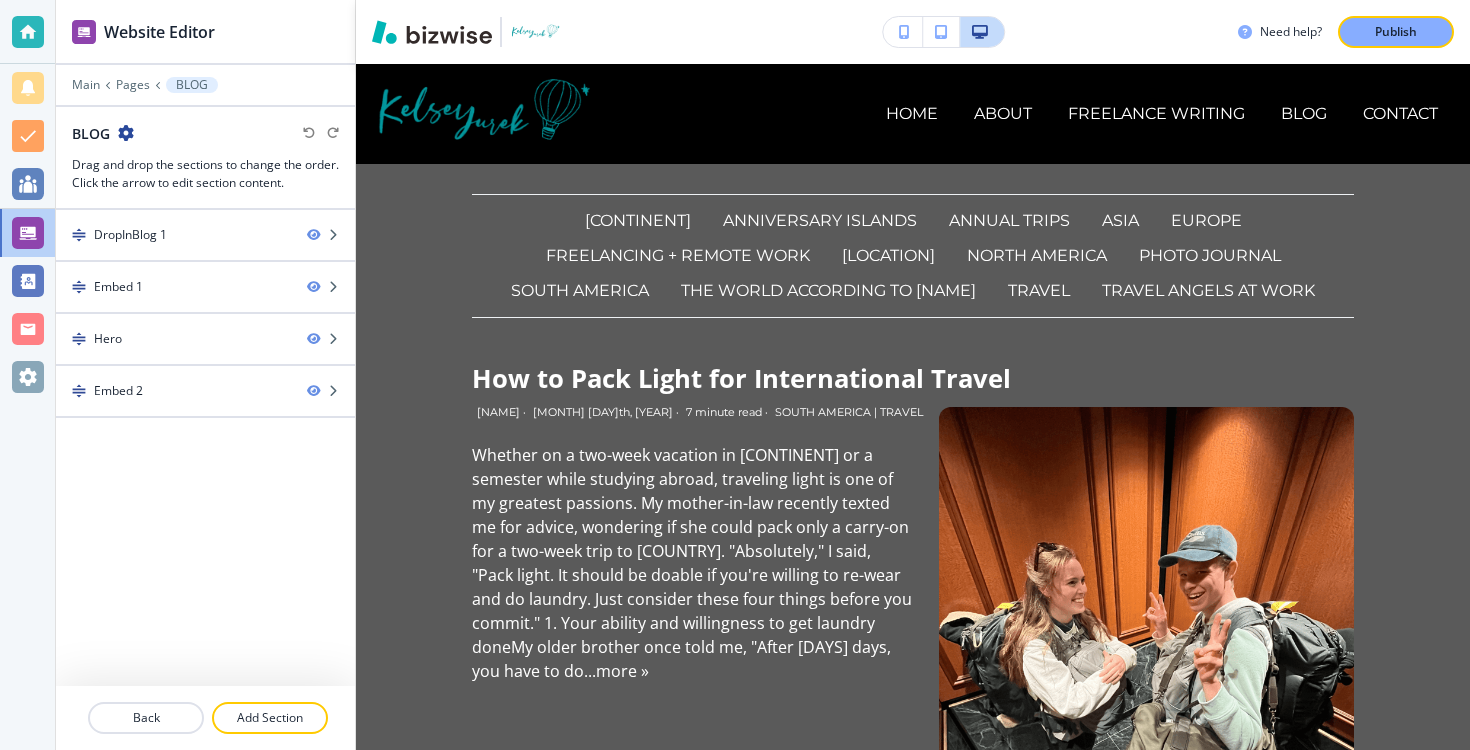 click on "BLOG" at bounding box center (205, 133) 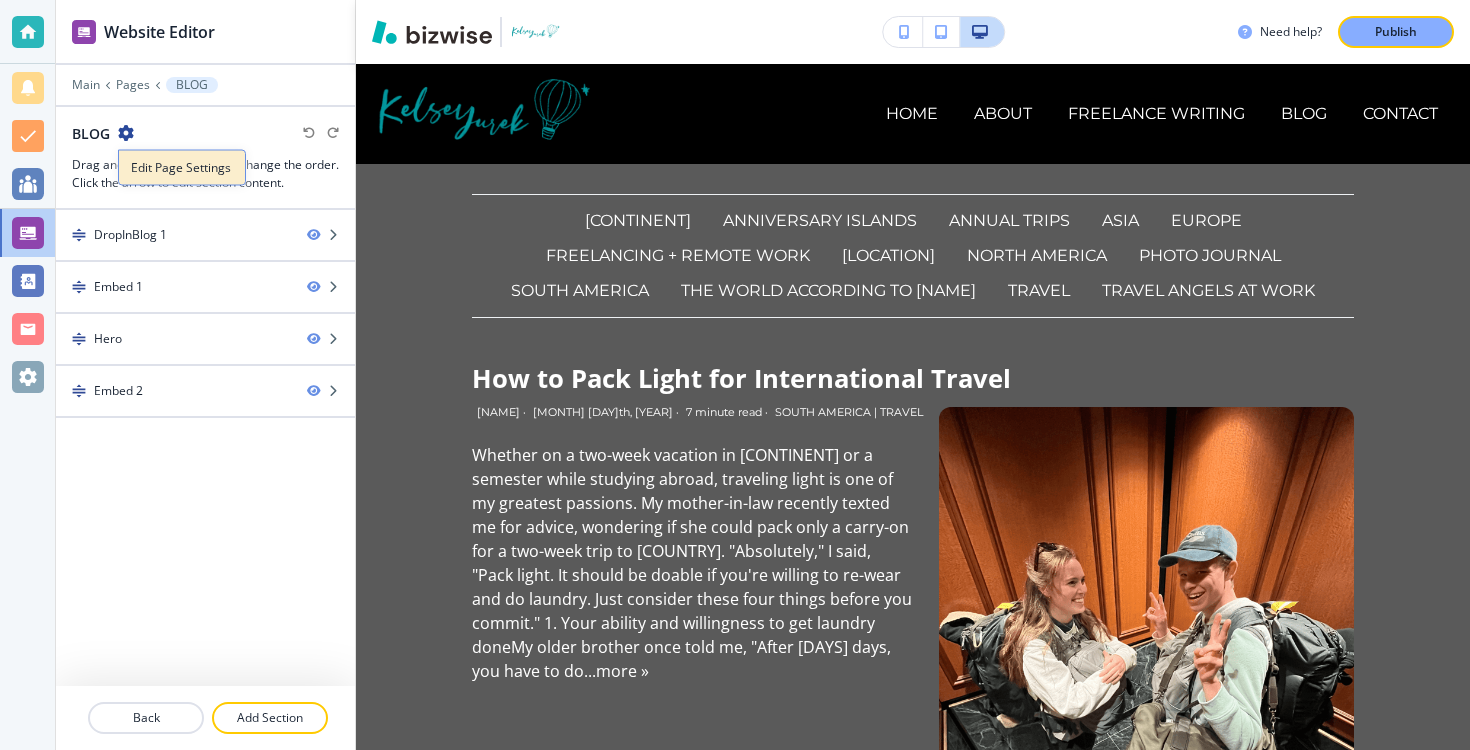 click on "Edit Page Settings" at bounding box center (182, 168) 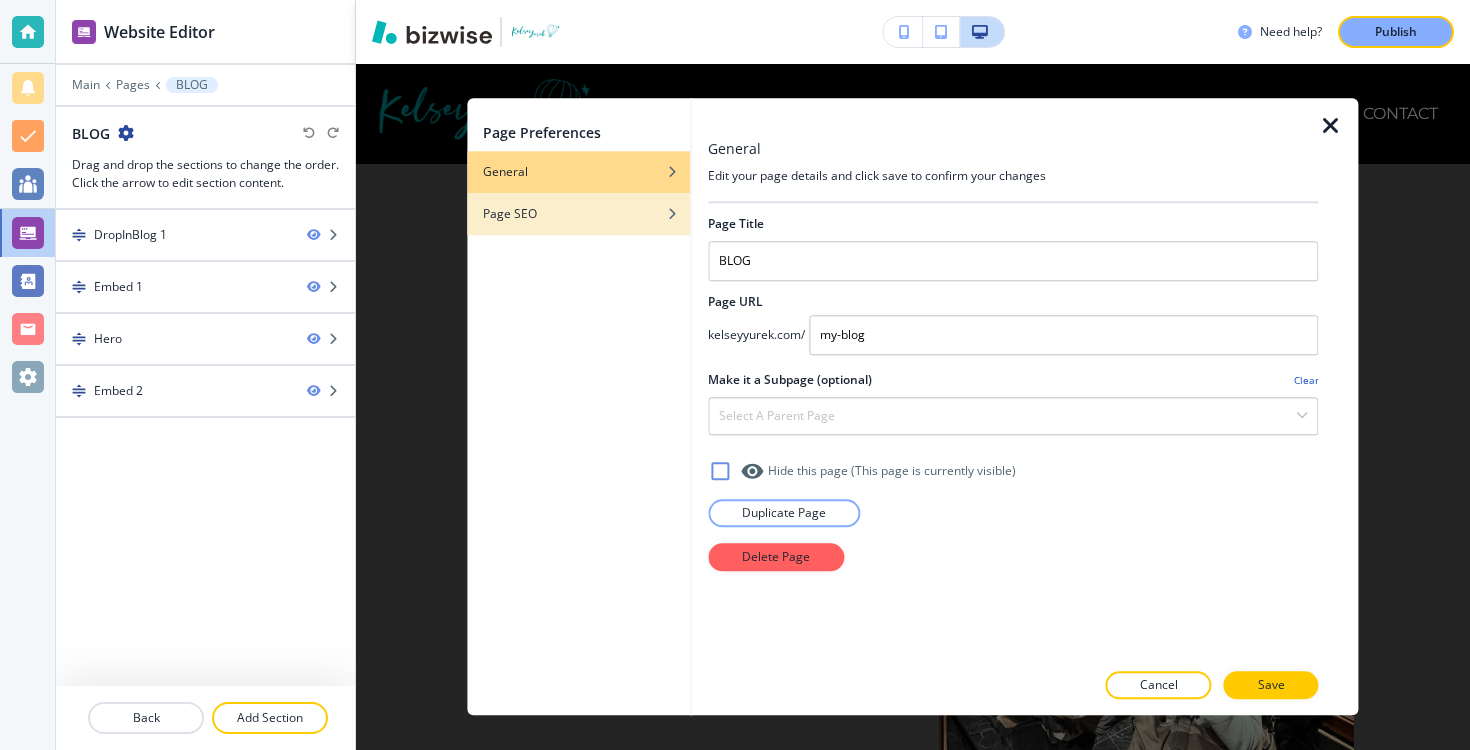 click on "Page SEO" at bounding box center [578, 214] 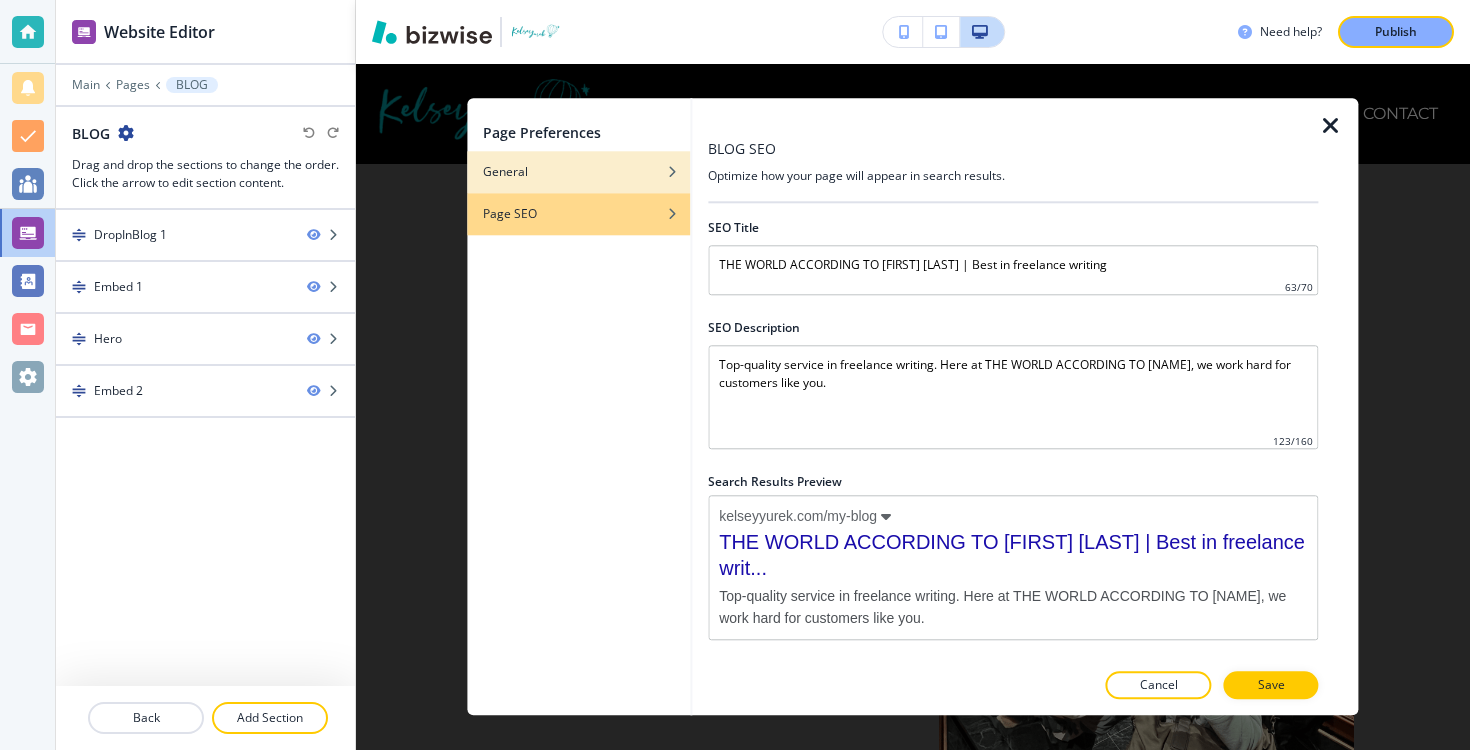 click on "General" at bounding box center (578, 172) 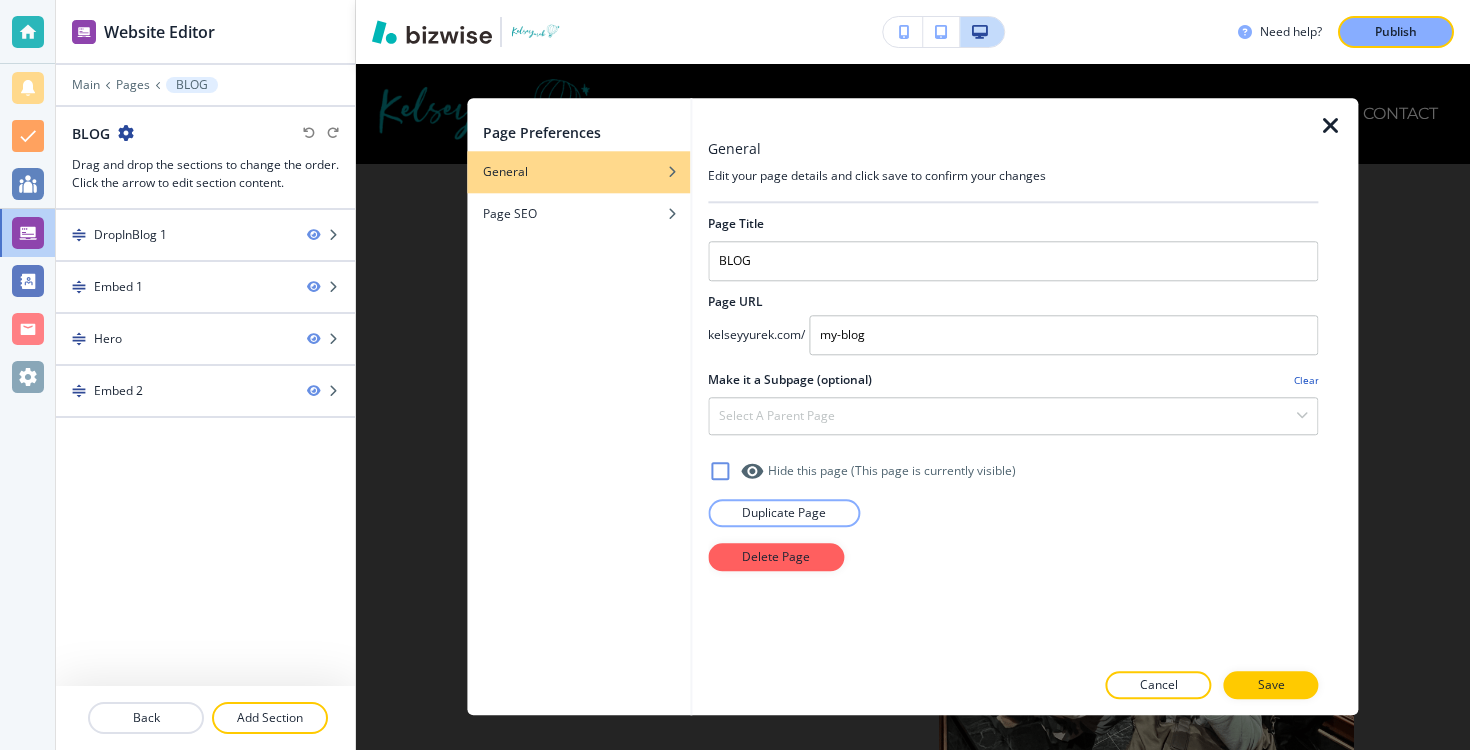 click on "Edit Page Settings General Page SEO General Edit your page details and click save to confirm your changes Page Title BLOG Page URL [DOMAIN] Make it a Subpage (optional) Clear Select a parent page HOME ABOUT FREELANCE WRITING PORTFOLIO CONTACT Hide   this   page   (This   page   is currently   visible ) Duplicate Page Delete Page Cancel Save" at bounding box center [913, 407] 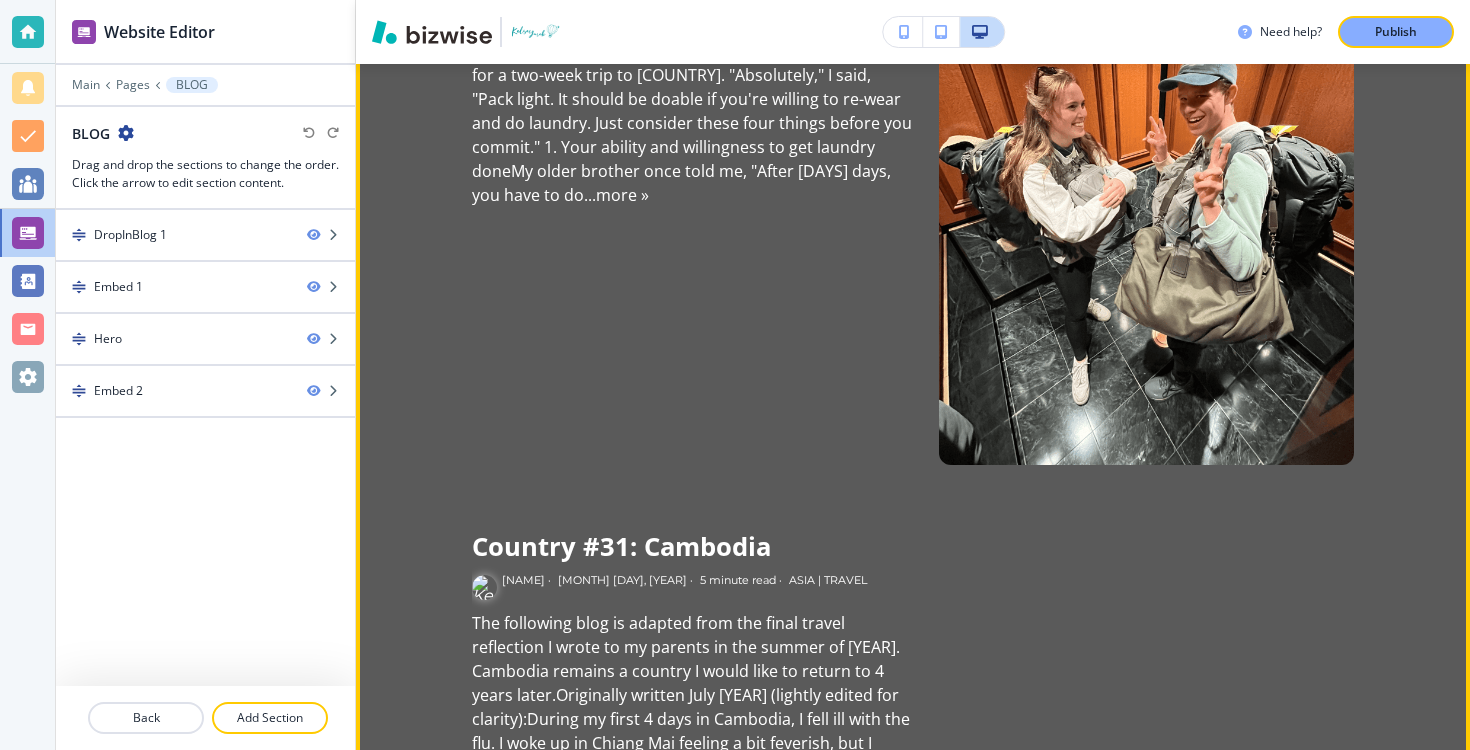 scroll, scrollTop: 23, scrollLeft: 0, axis: vertical 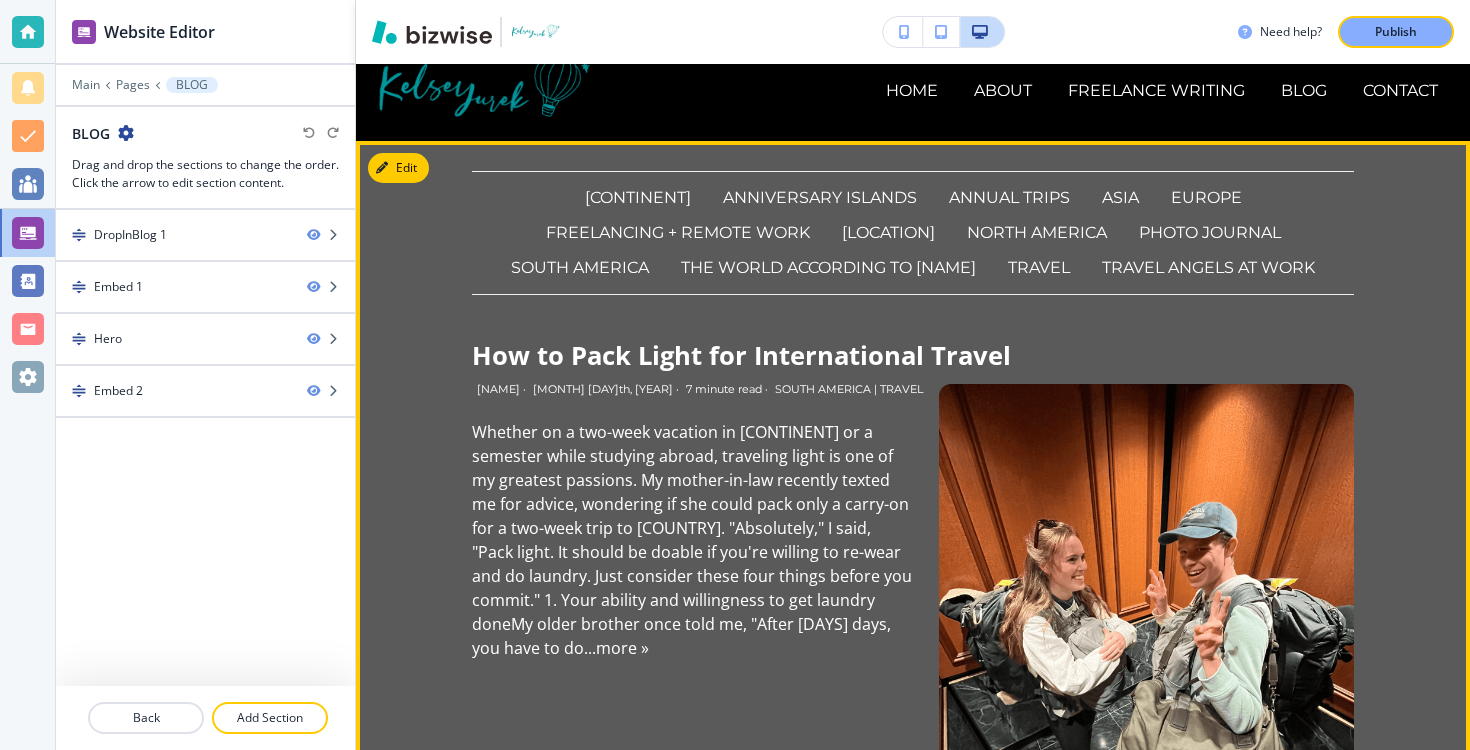 click on "How to Pack Light for International Travel" at bounding box center (741, 355) 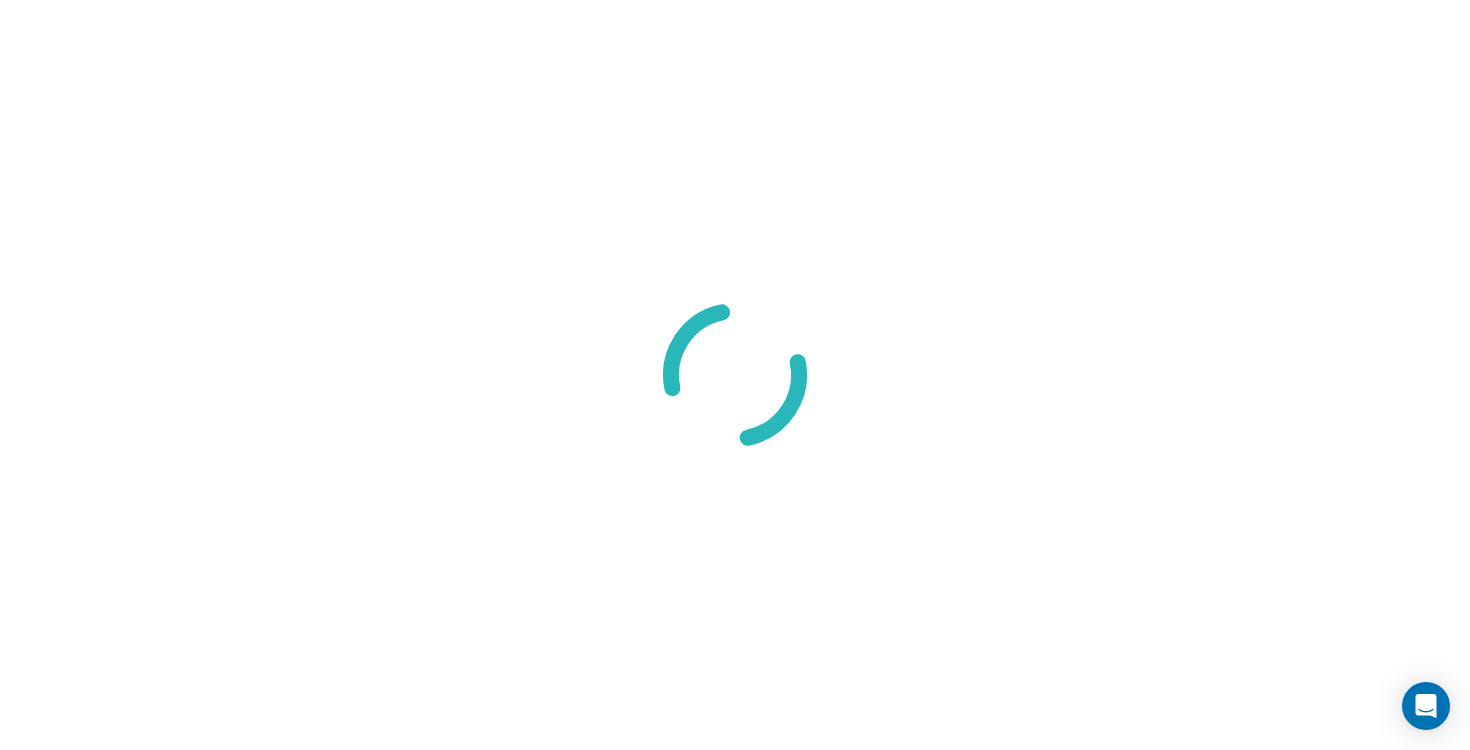 scroll, scrollTop: 0, scrollLeft: 0, axis: both 